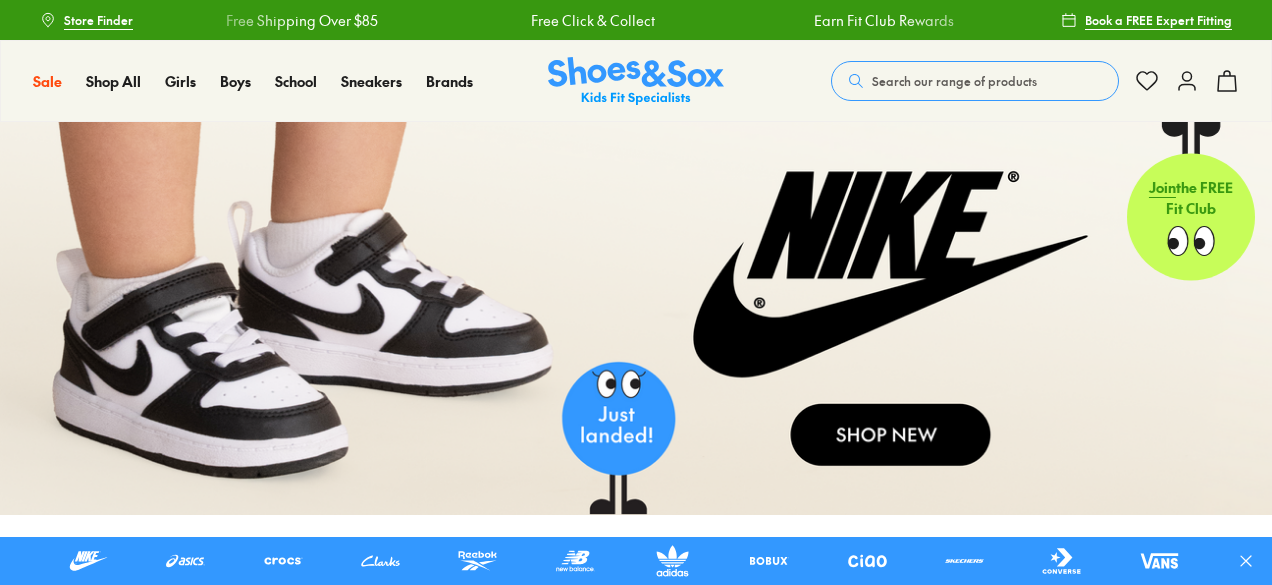 scroll, scrollTop: 0, scrollLeft: 0, axis: both 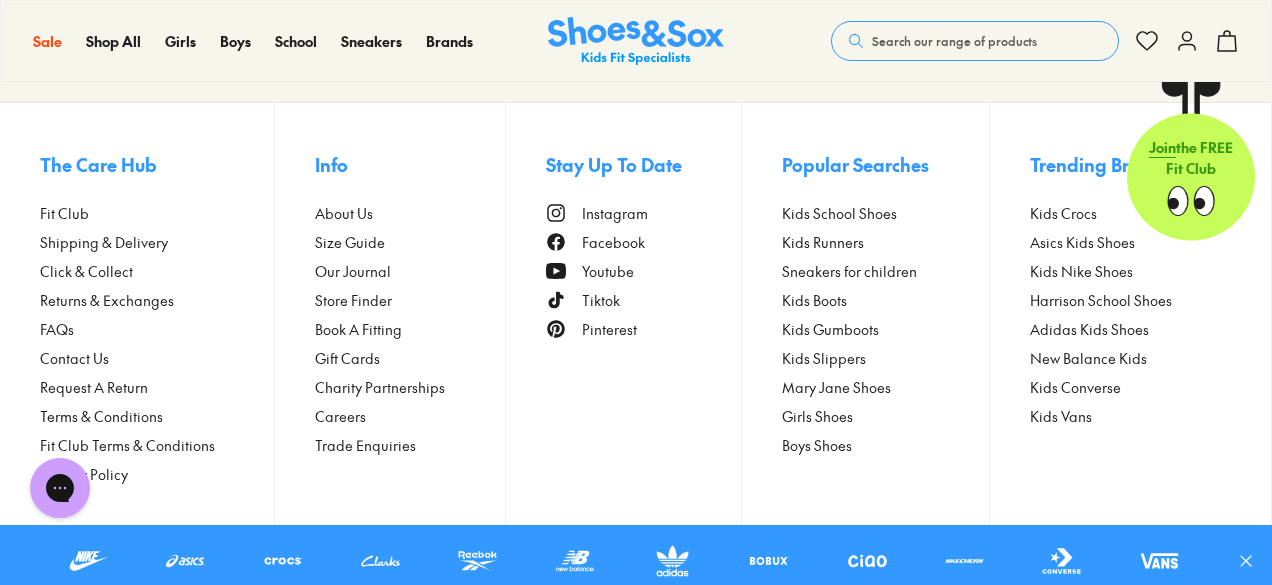 click on "Contact Us" at bounding box center (74, 358) 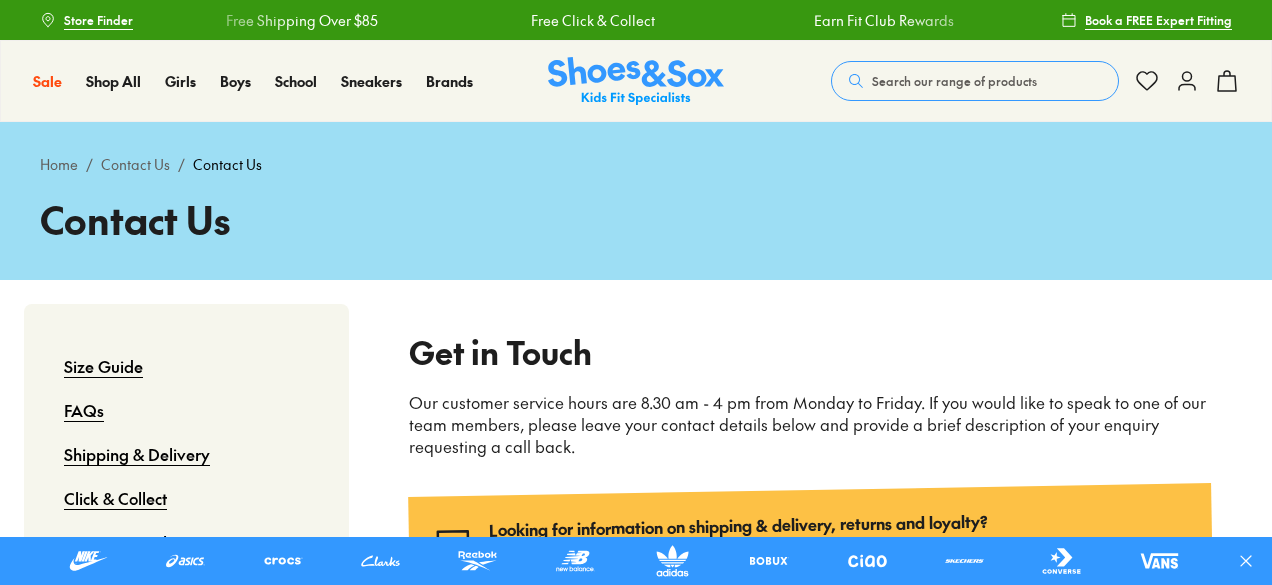 scroll, scrollTop: 0, scrollLeft: 0, axis: both 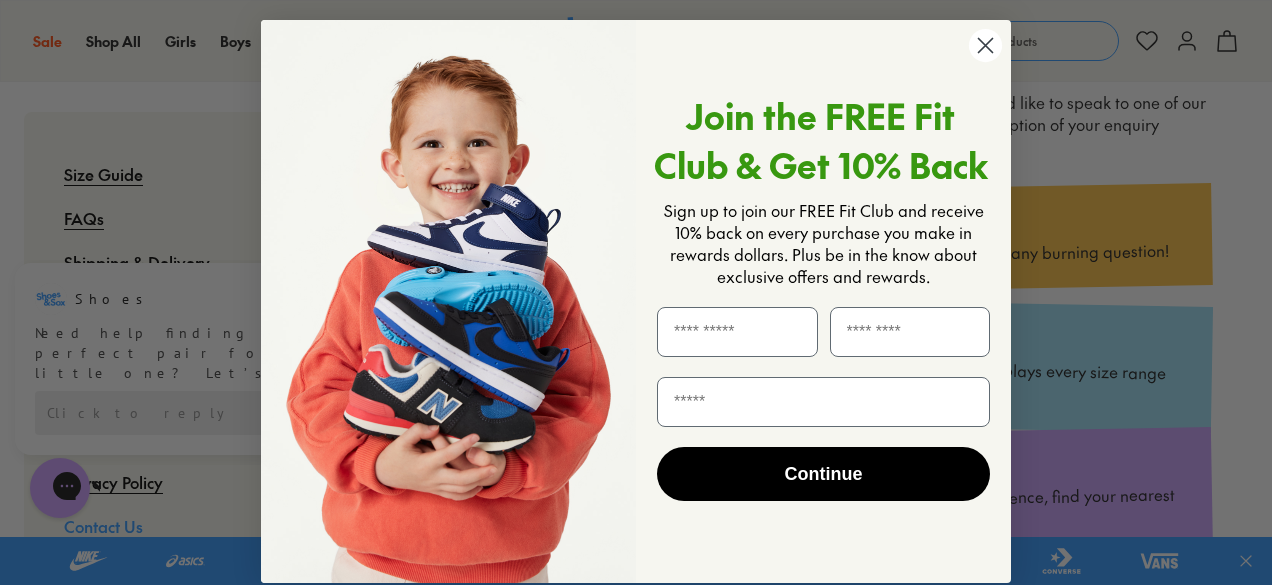 click 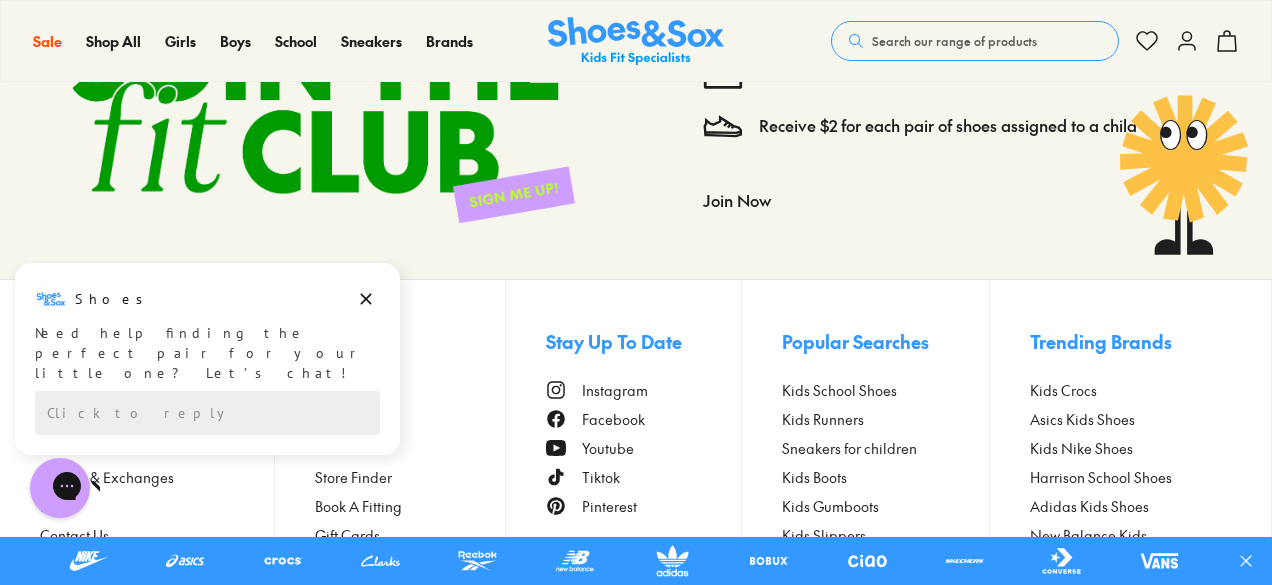 scroll, scrollTop: 1900, scrollLeft: 0, axis: vertical 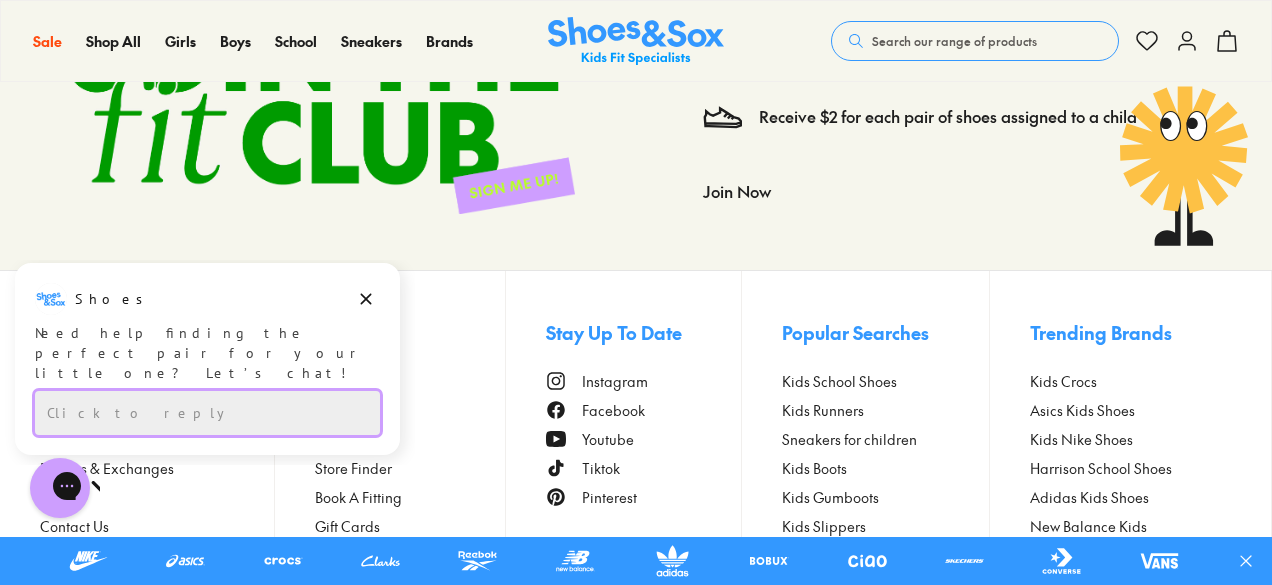 click on "Click to reply" at bounding box center (207, 413) 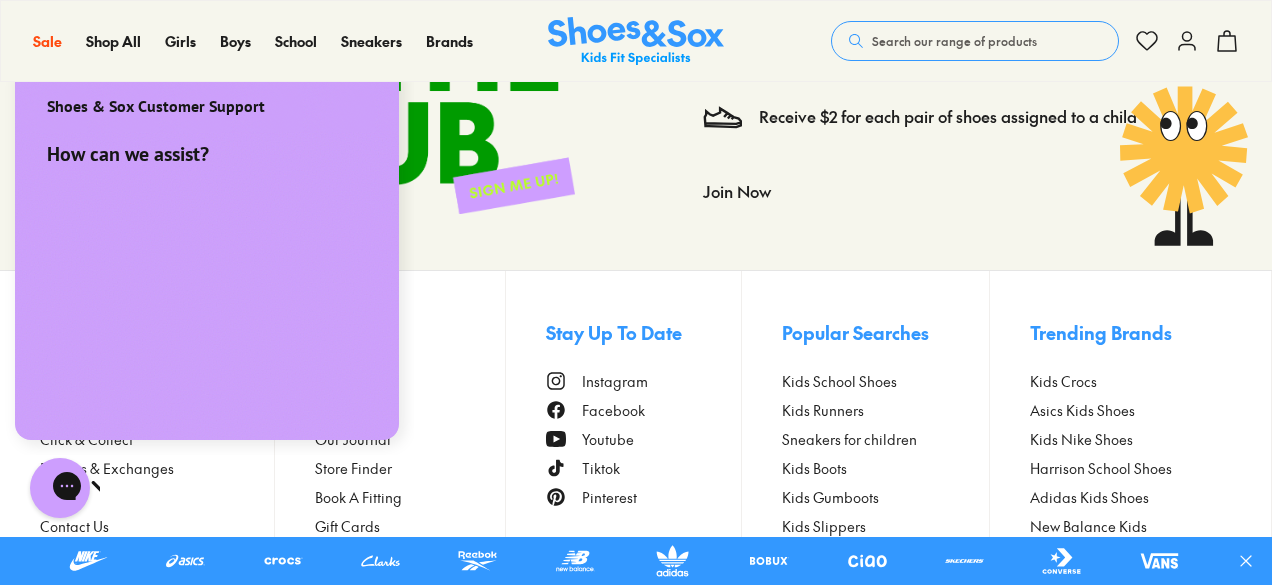 scroll, scrollTop: 0, scrollLeft: 0, axis: both 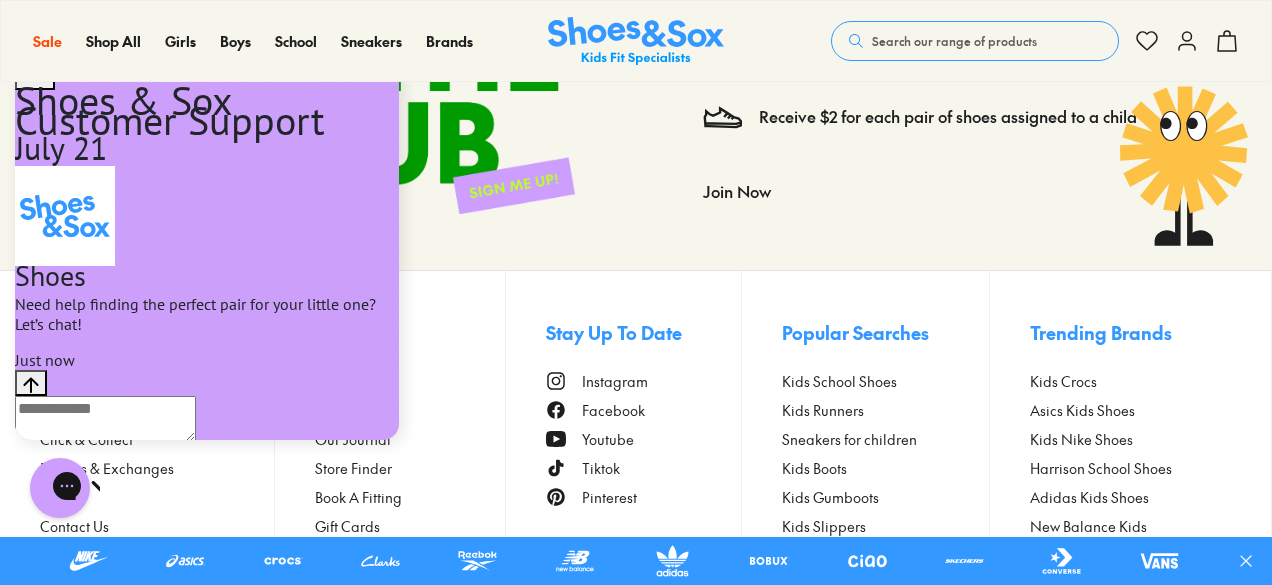 click at bounding box center [105, 419] 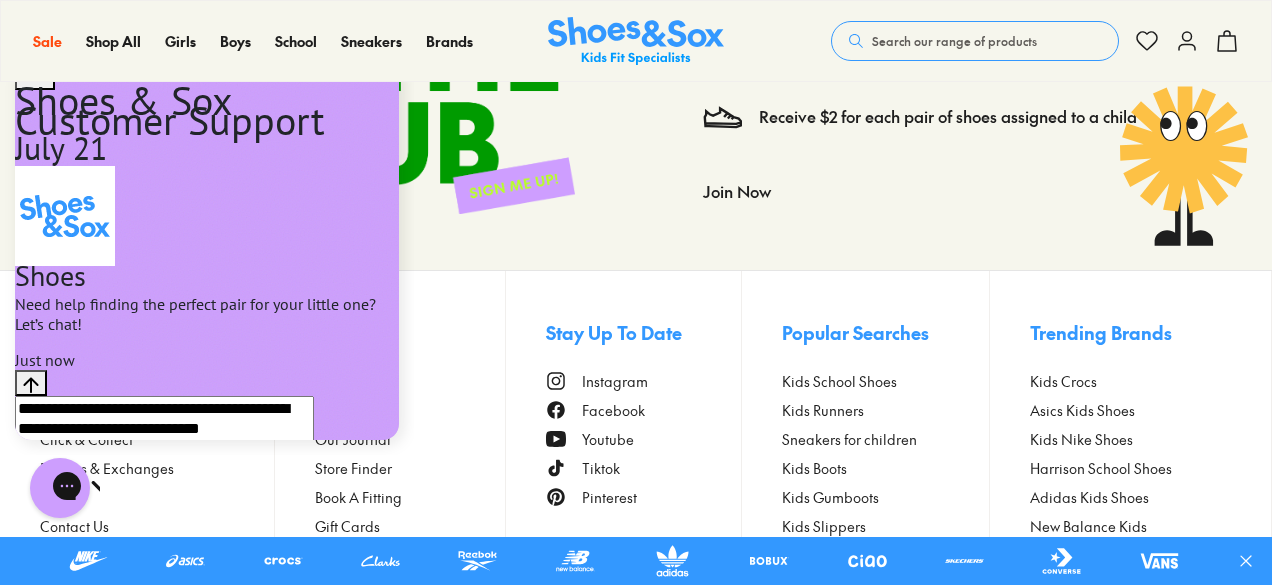 type on "**********" 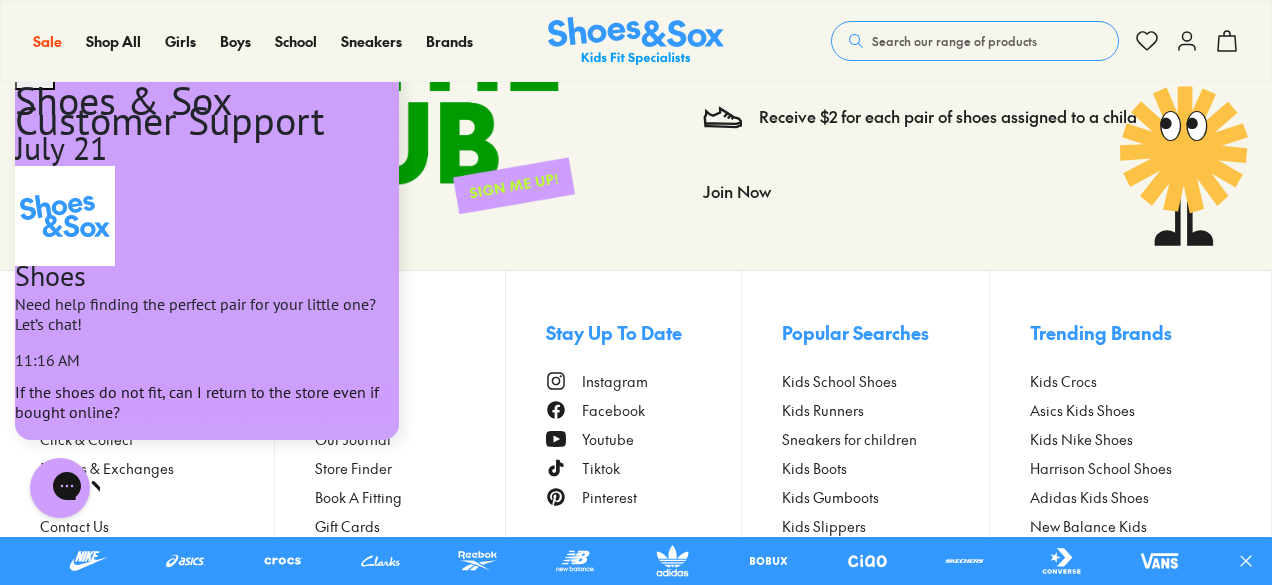 scroll, scrollTop: 286, scrollLeft: 0, axis: vertical 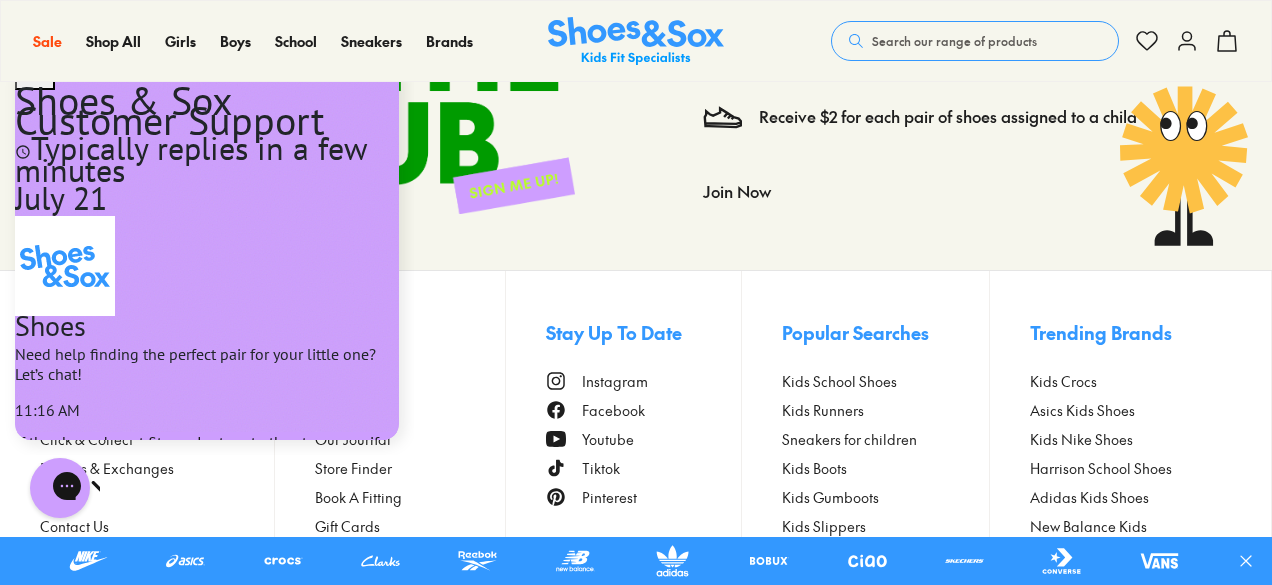 click at bounding box center (164, 1653) 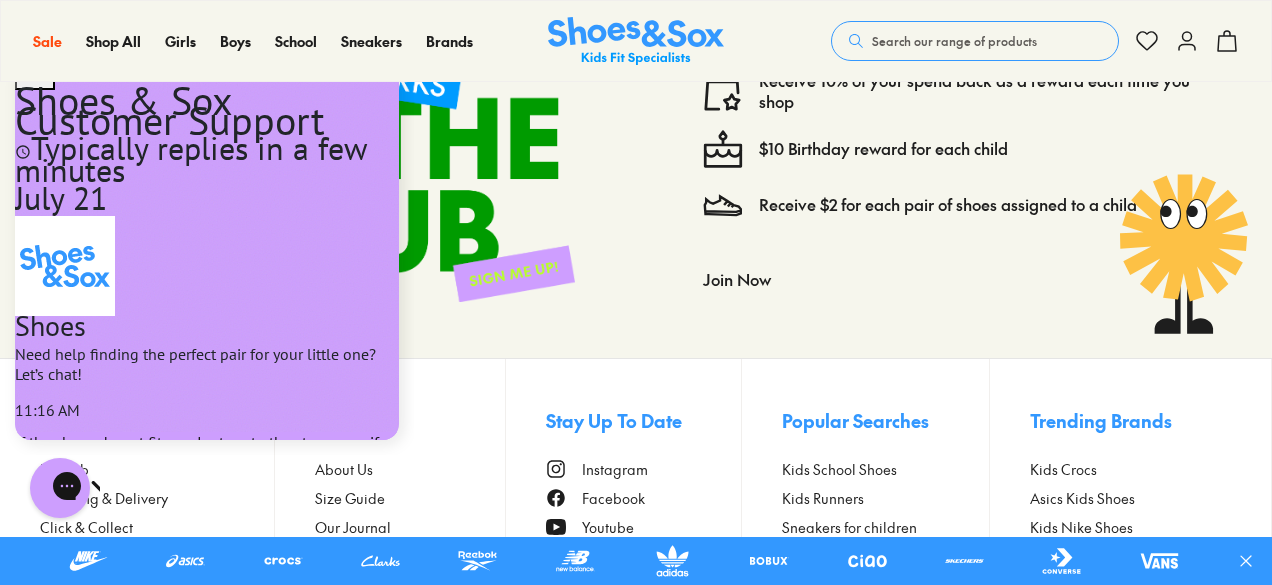scroll, scrollTop: 2066, scrollLeft: 0, axis: vertical 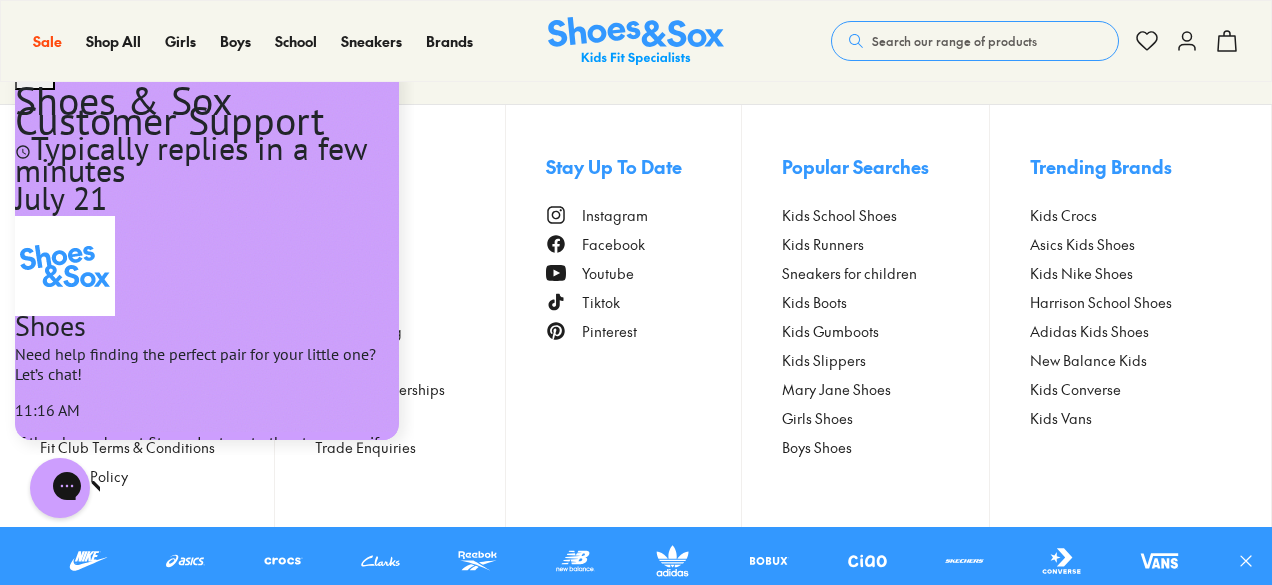 click at bounding box center [164, 1741] 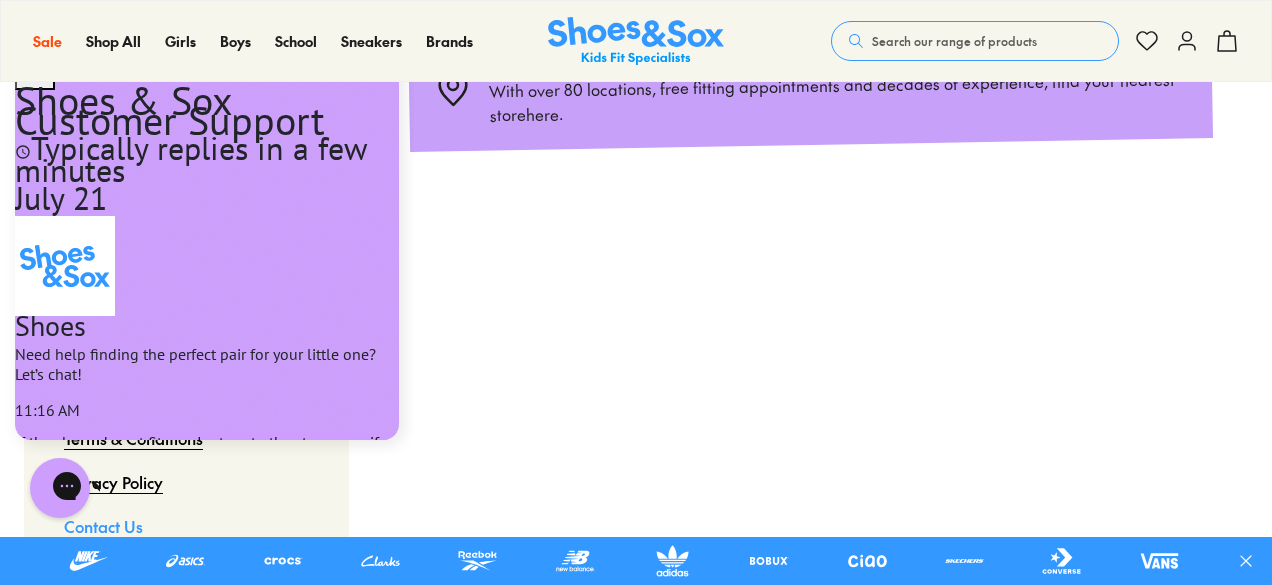 scroll, scrollTop: 800, scrollLeft: 0, axis: vertical 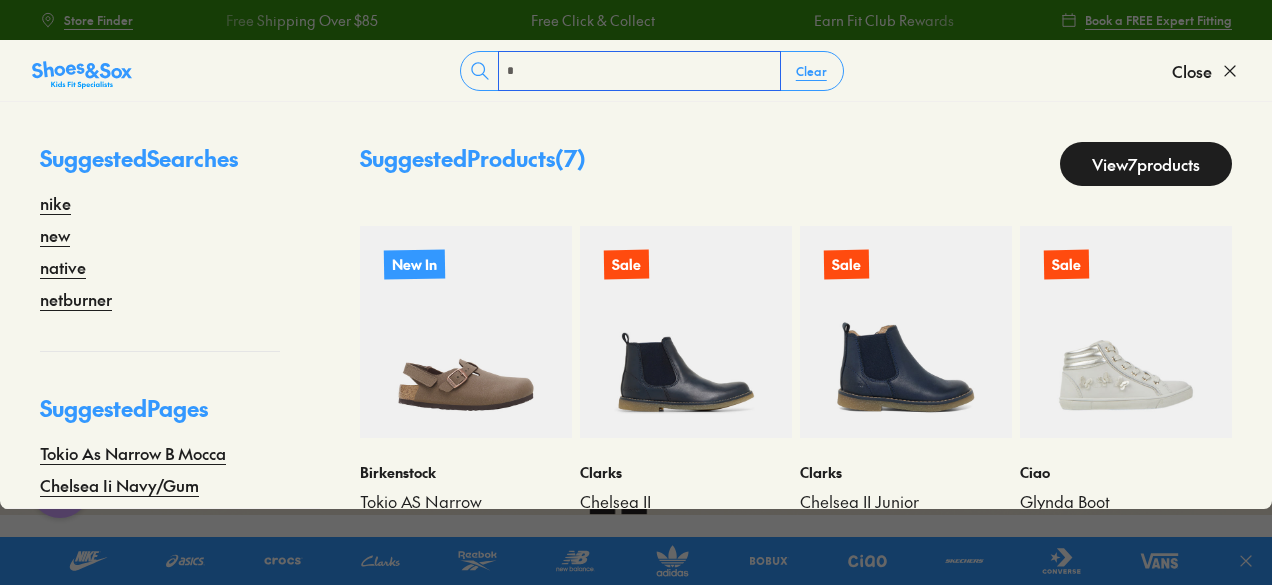 click on "*" at bounding box center (639, 71) 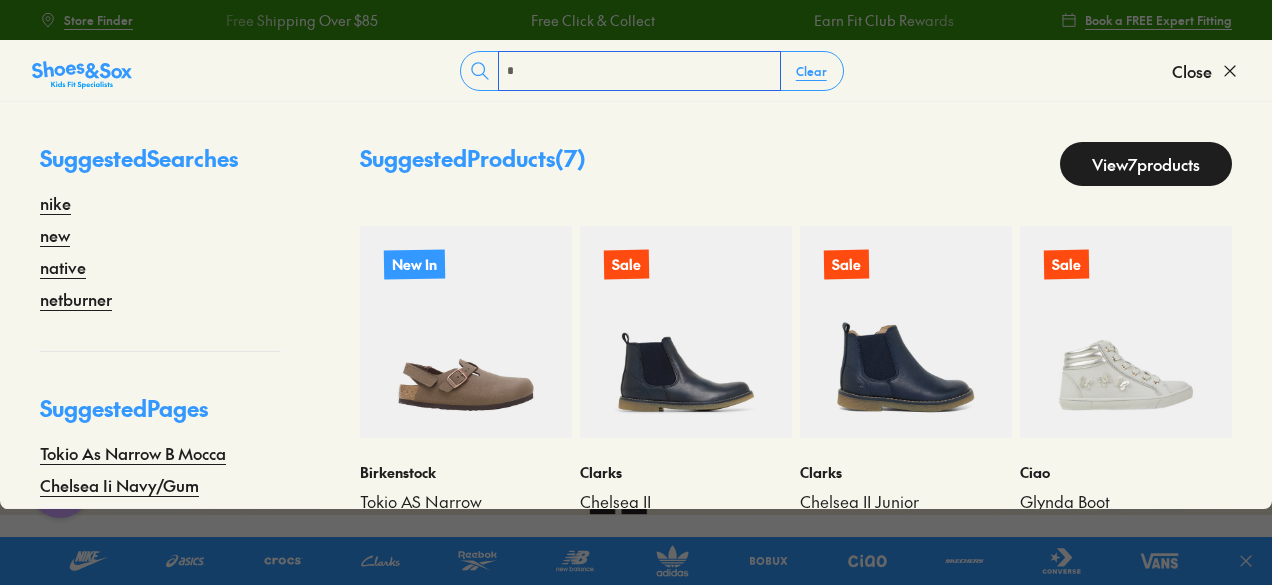 type on "**********" 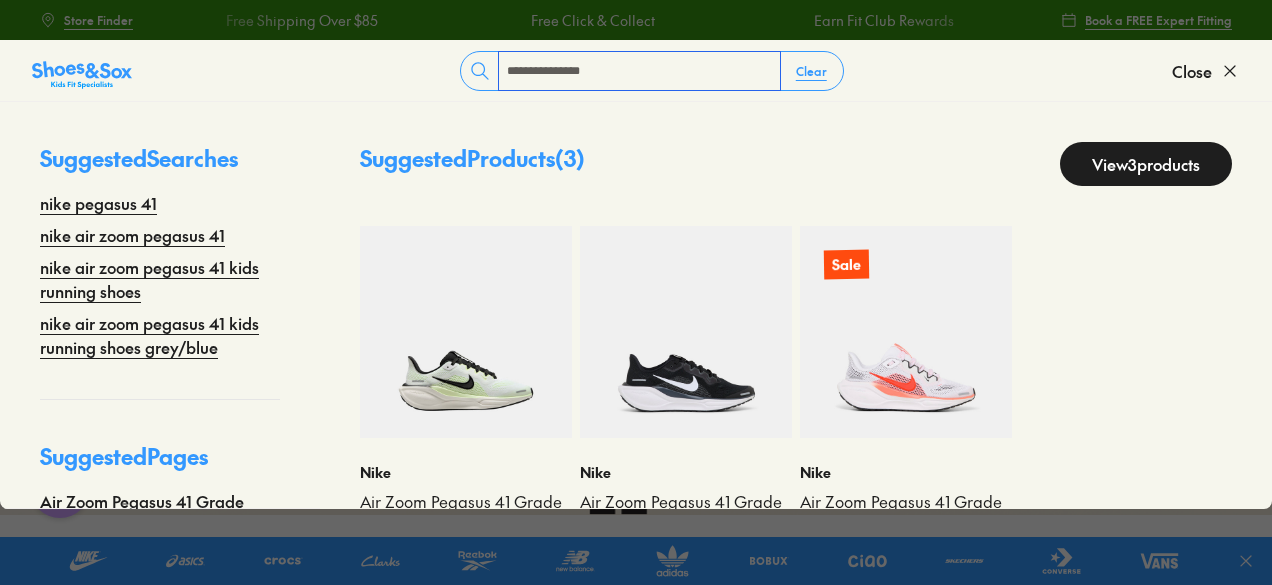 scroll, scrollTop: 156, scrollLeft: 0, axis: vertical 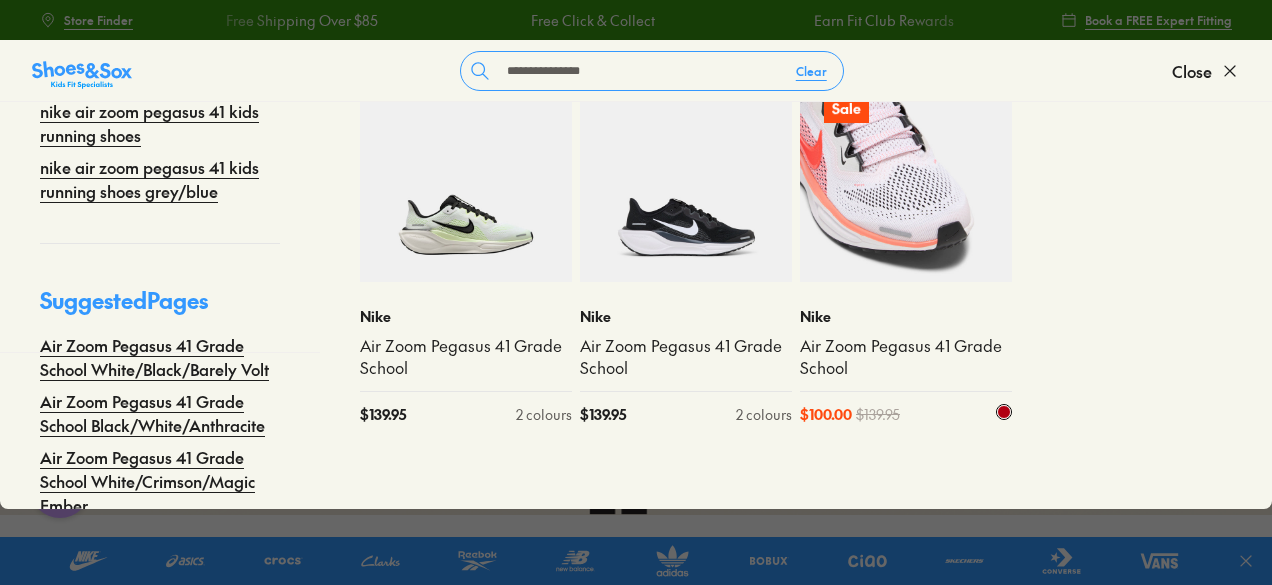 click on "Air Zoom Pegasus 41 Grade School" at bounding box center [906, 357] 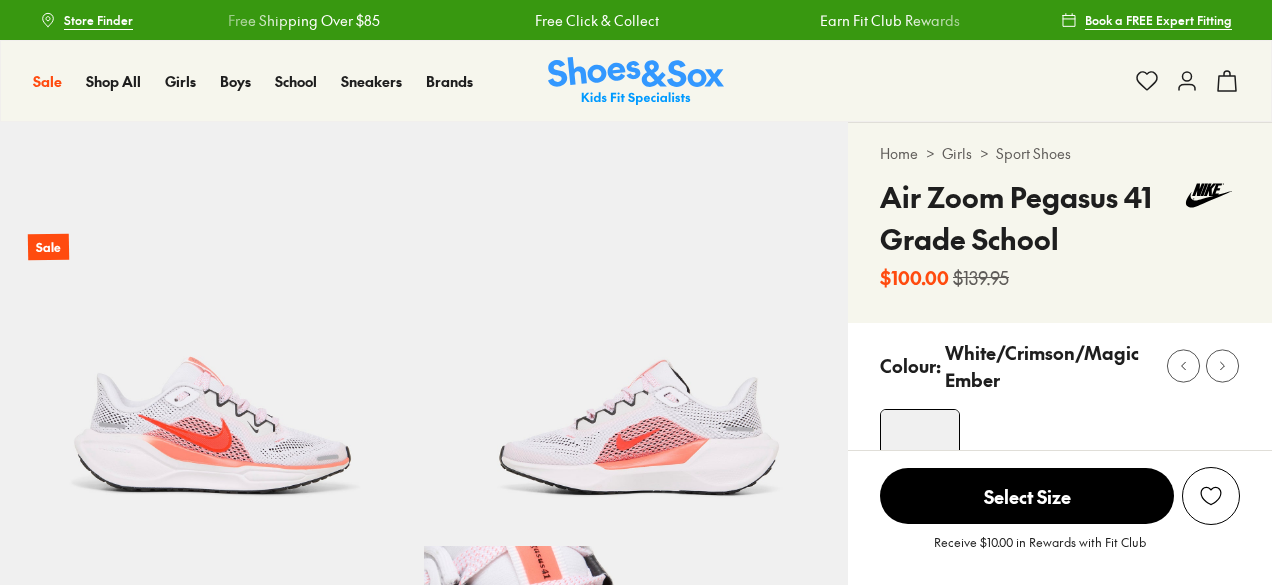 scroll, scrollTop: 0, scrollLeft: 0, axis: both 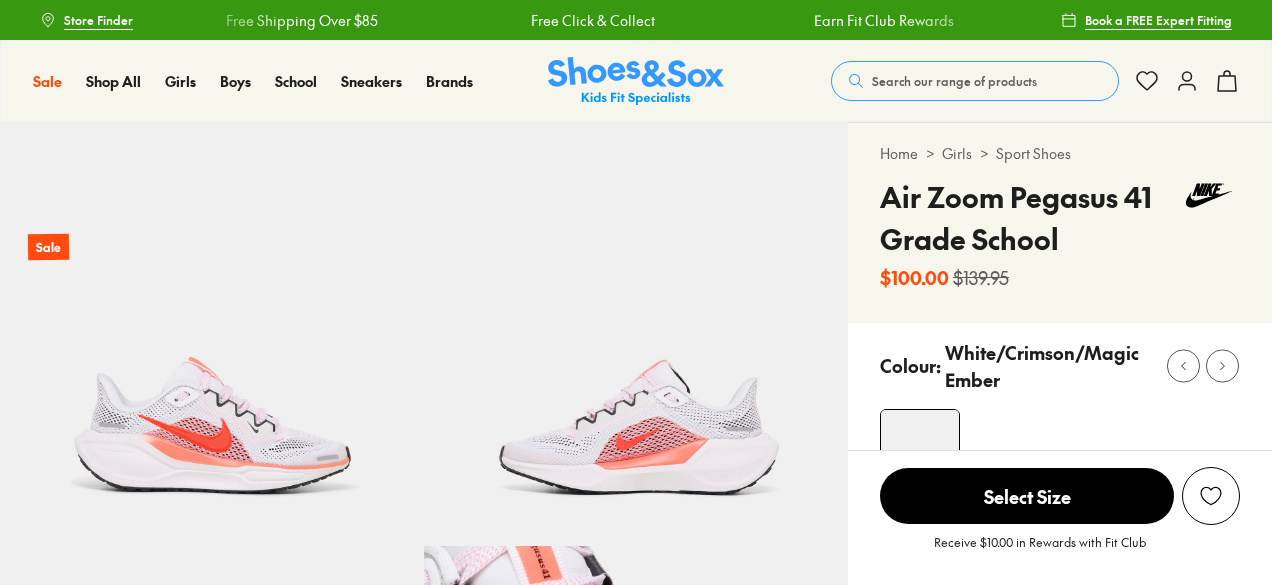 select on "*" 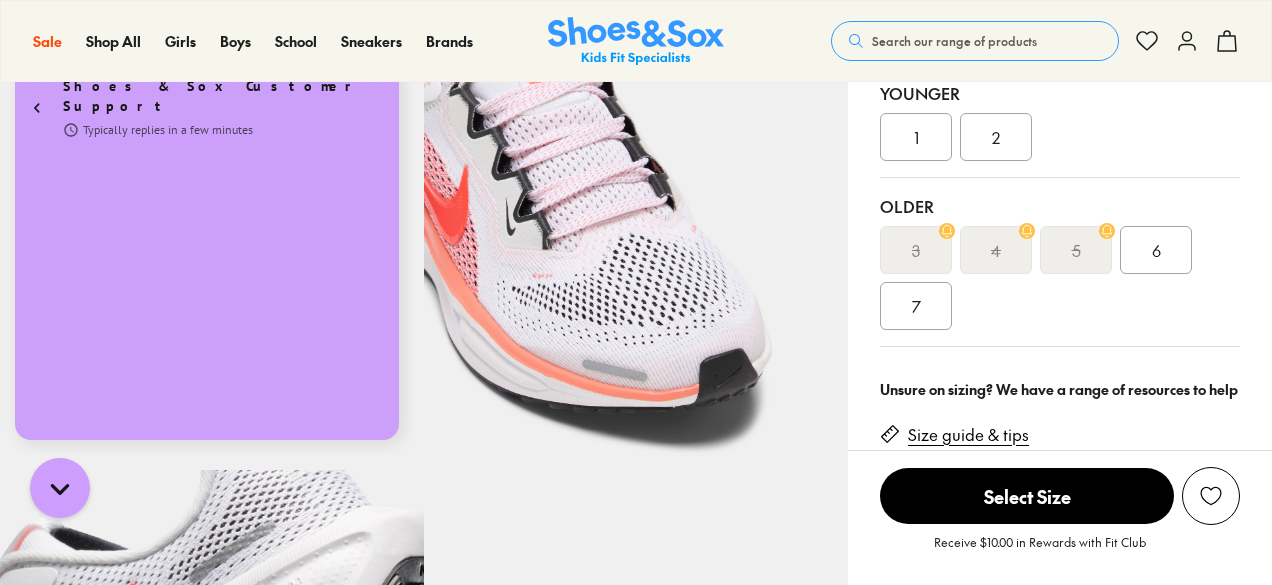 scroll, scrollTop: 0, scrollLeft: 0, axis: both 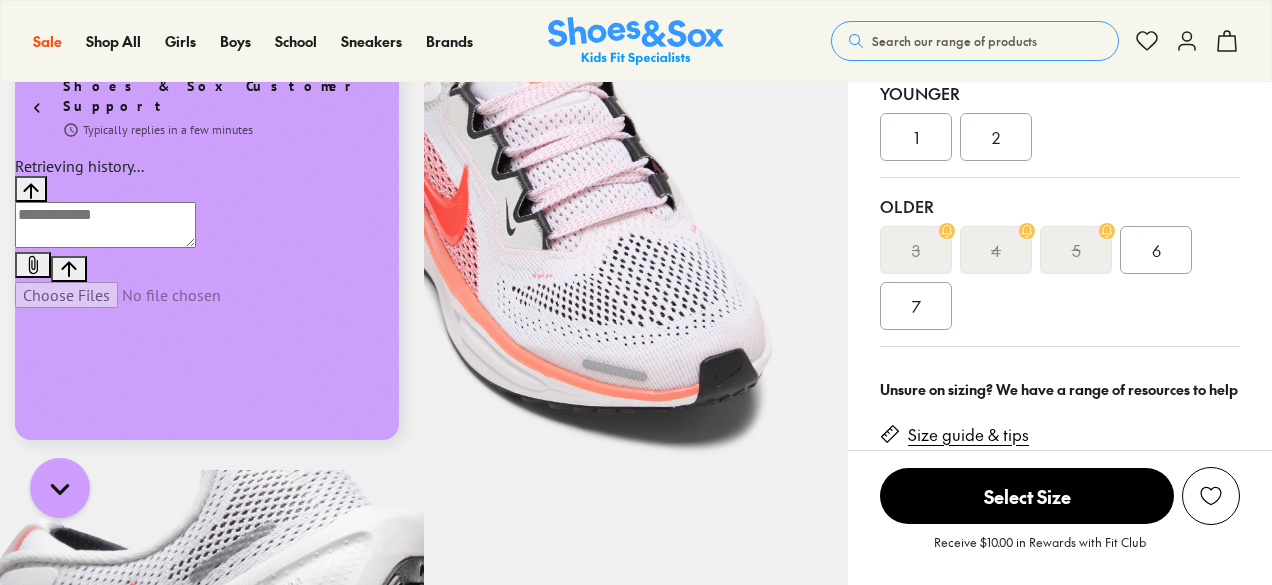 click on "6" at bounding box center (1156, 250) 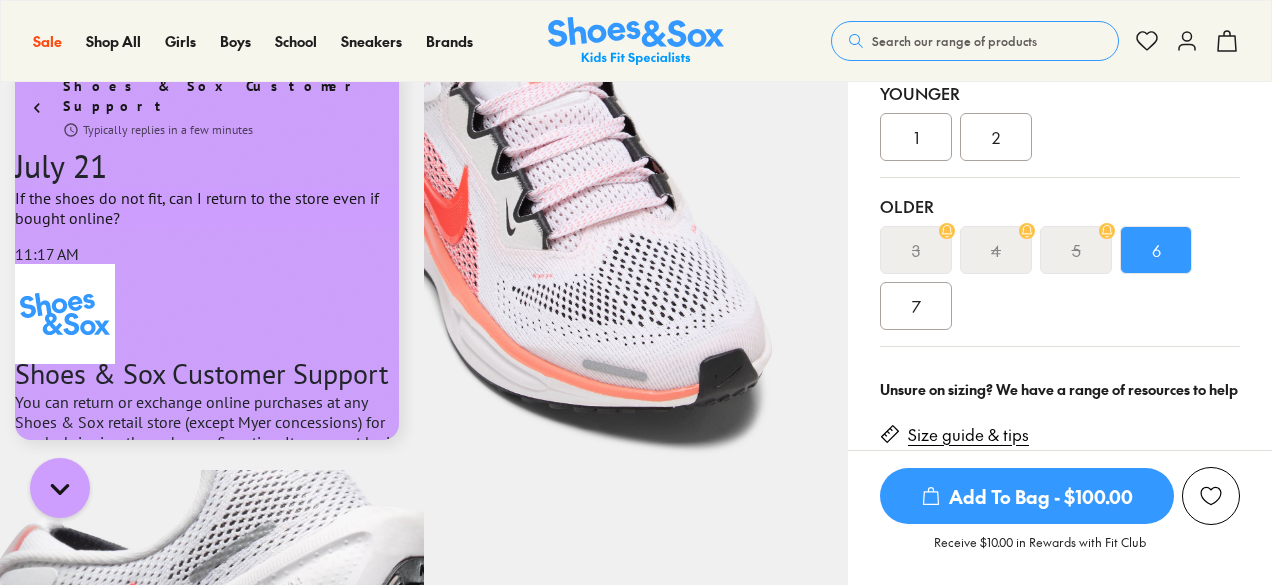scroll, scrollTop: 770, scrollLeft: 0, axis: vertical 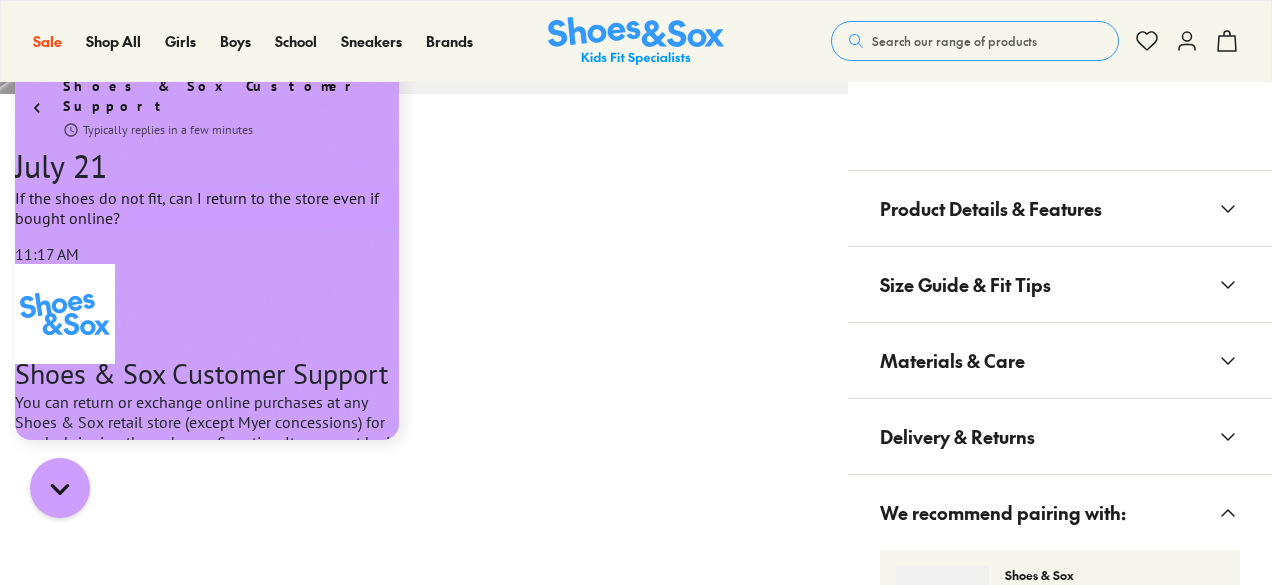 click on "Materials & Care" at bounding box center [1060, 360] 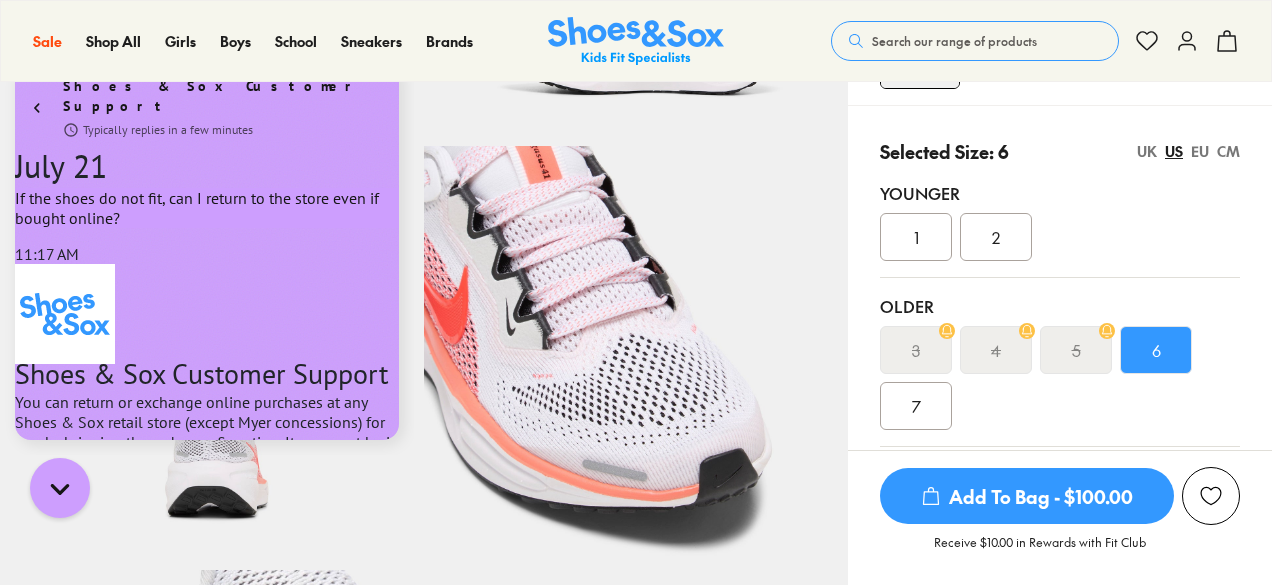 scroll, scrollTop: 700, scrollLeft: 0, axis: vertical 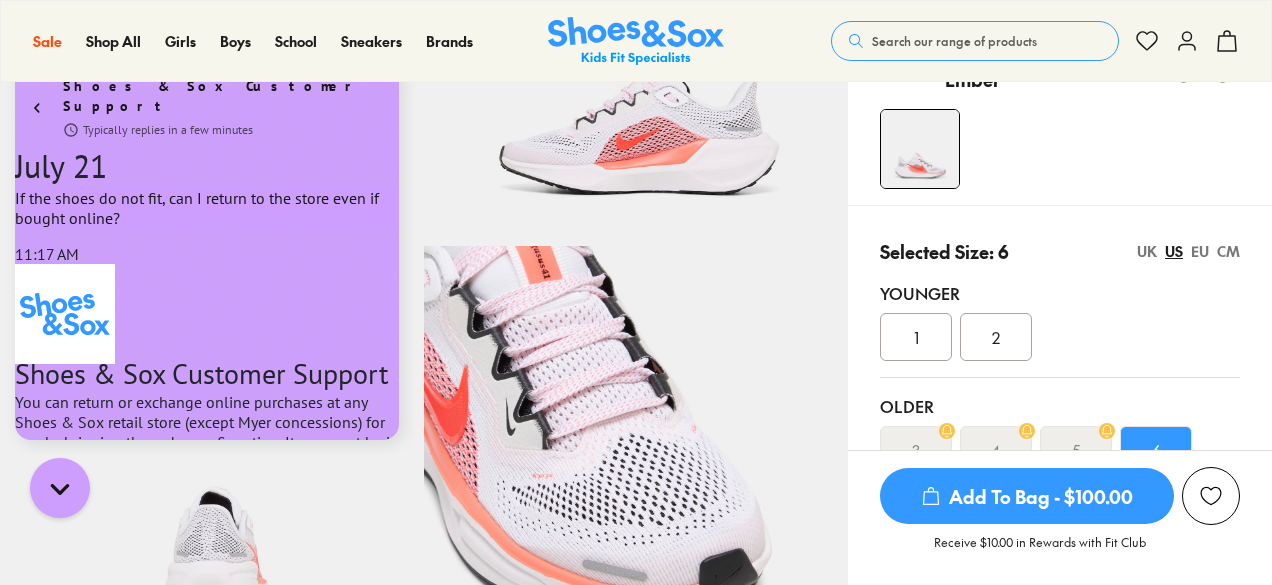 click 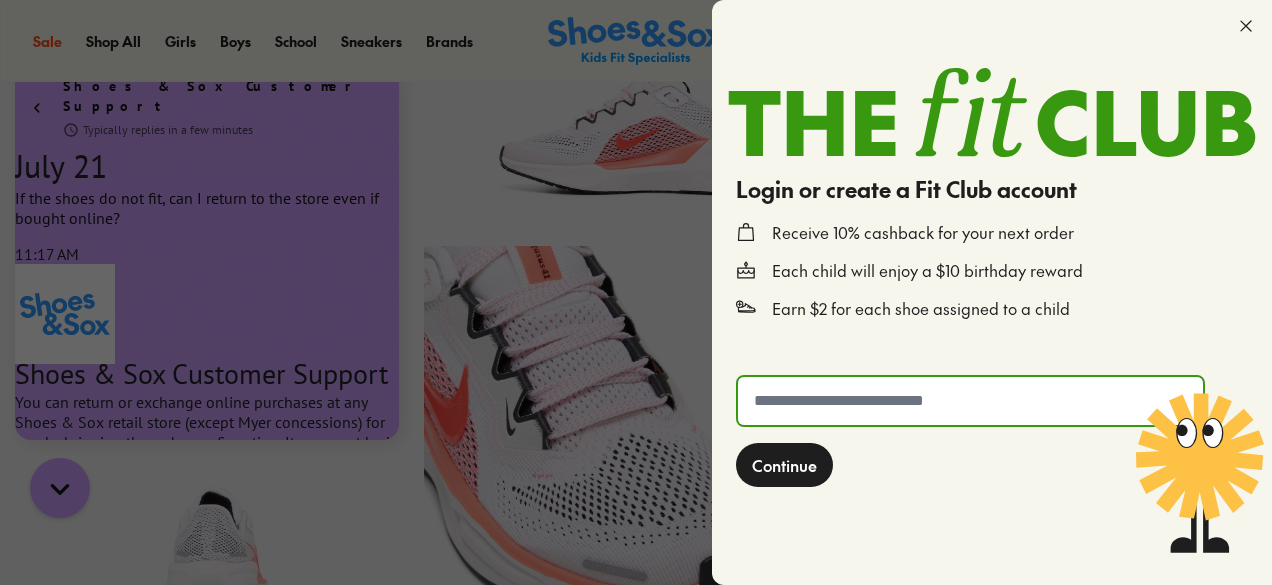 click 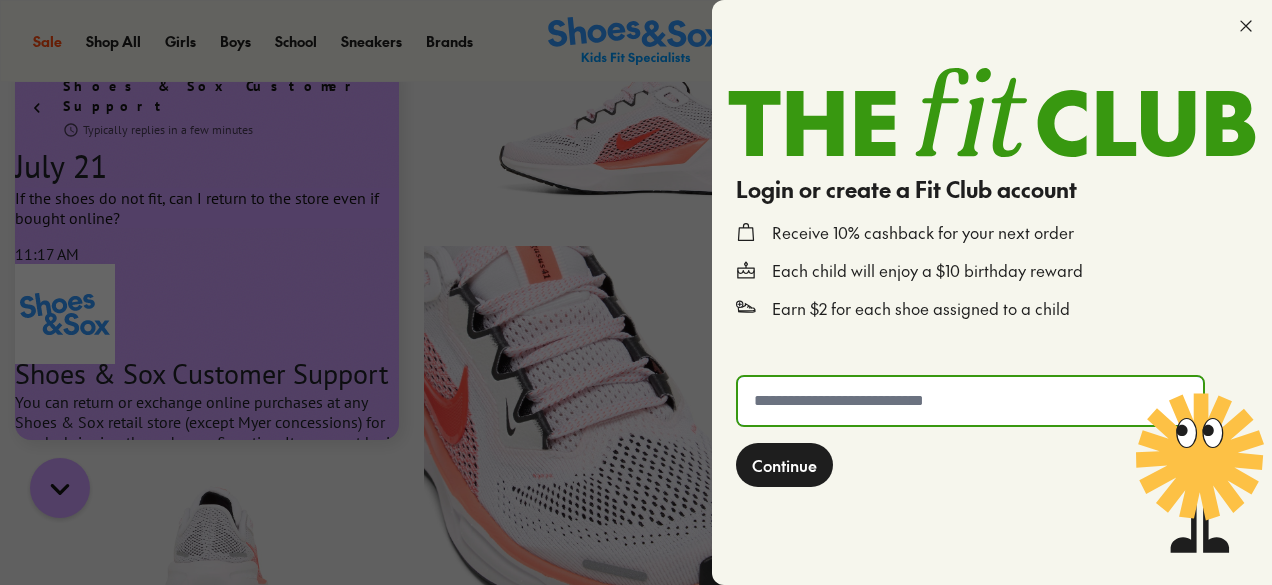type on "**********" 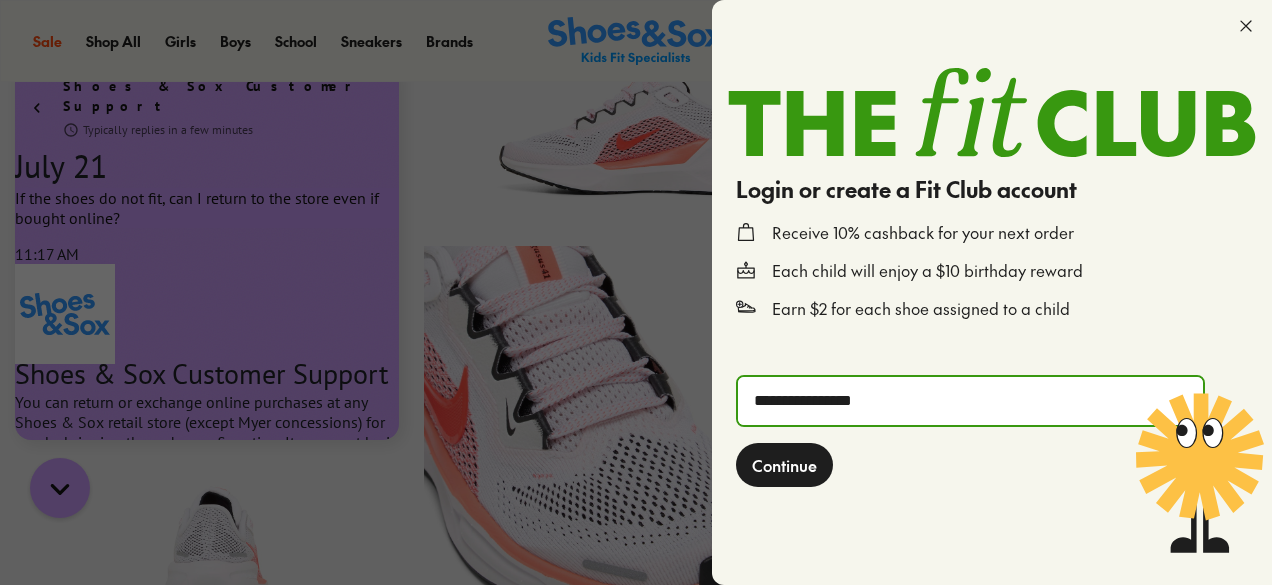 click on "Continue" 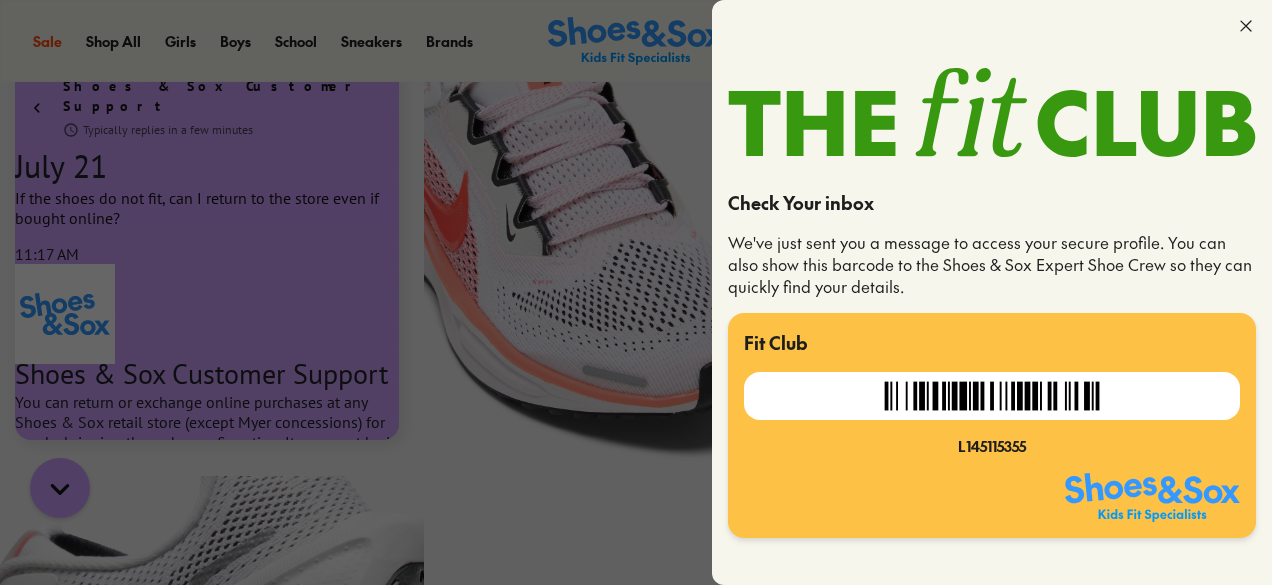 scroll, scrollTop: 500, scrollLeft: 0, axis: vertical 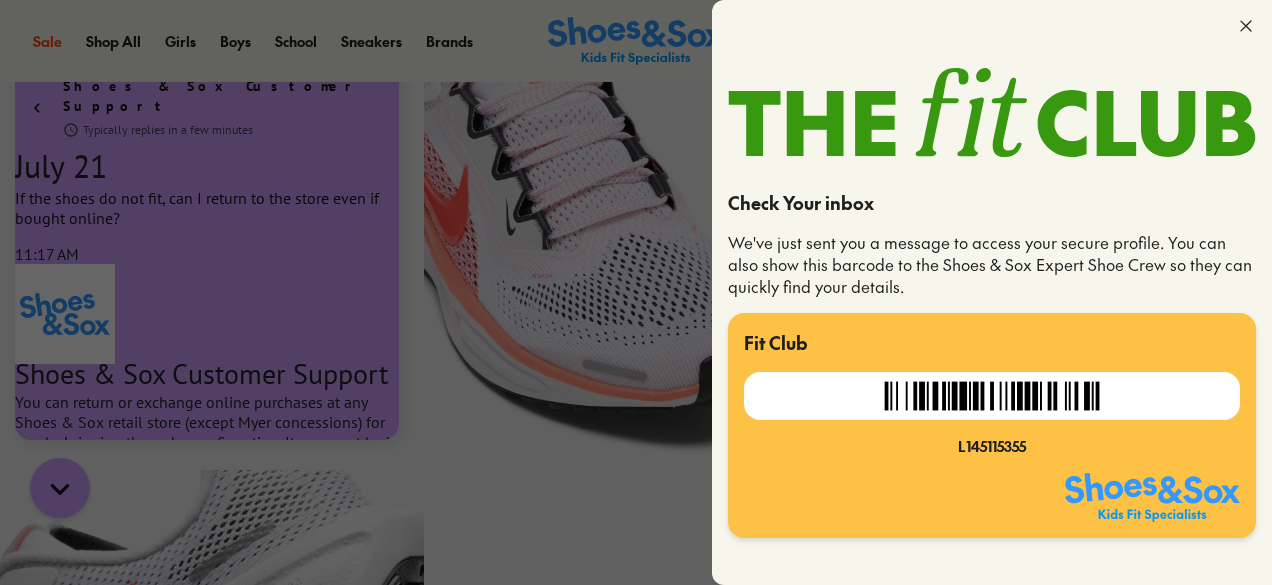 click 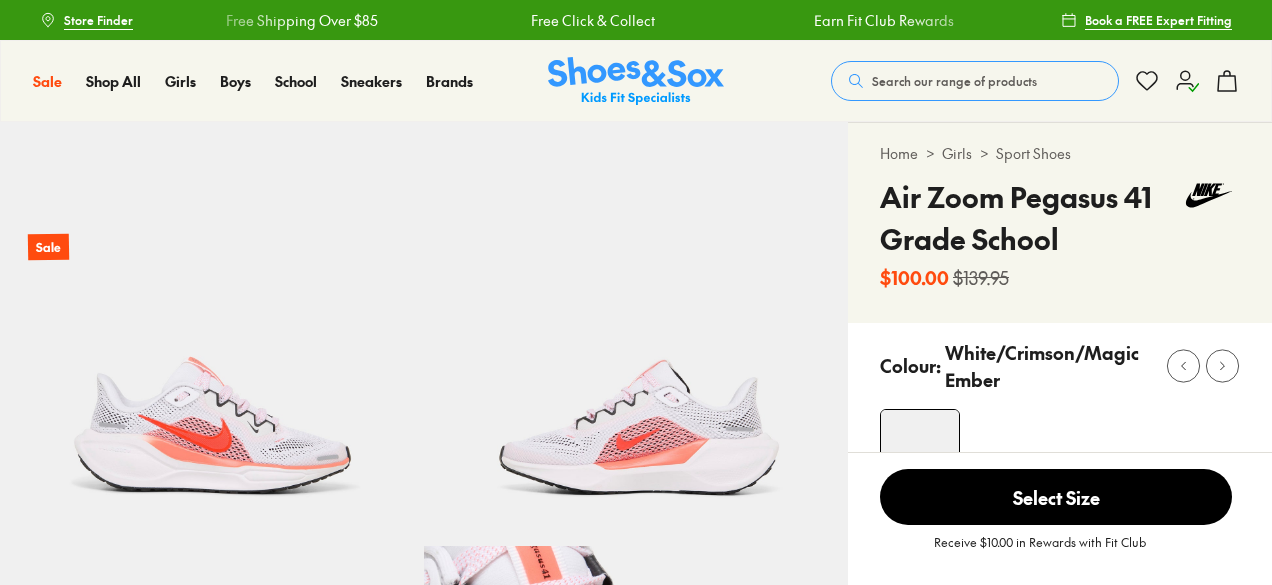 scroll, scrollTop: 0, scrollLeft: 0, axis: both 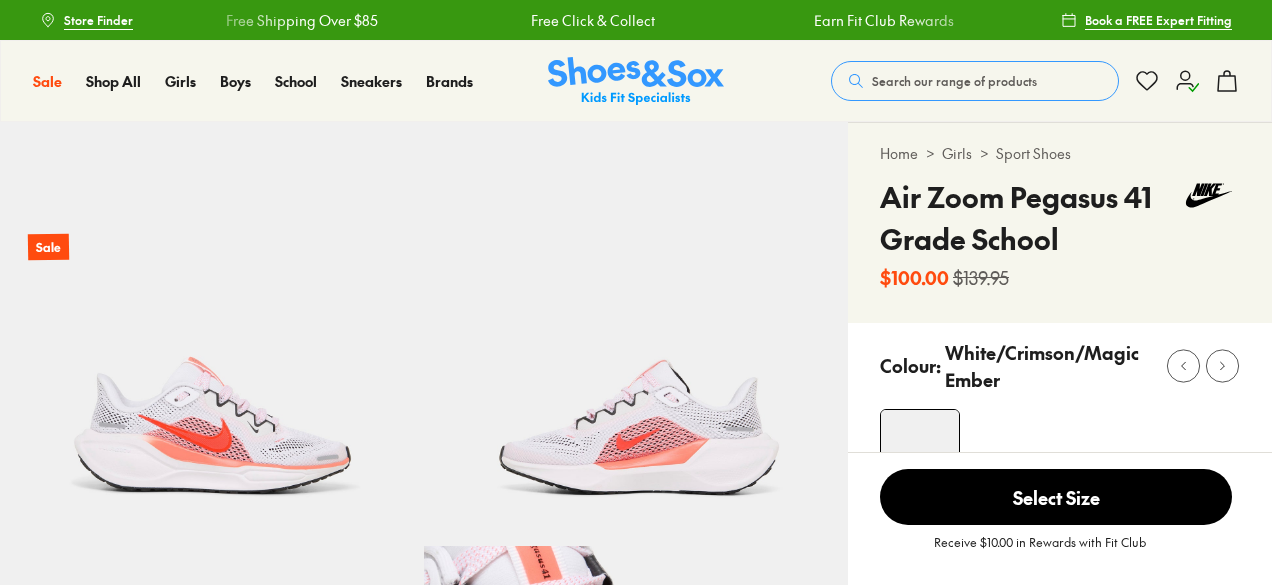 select on "*" 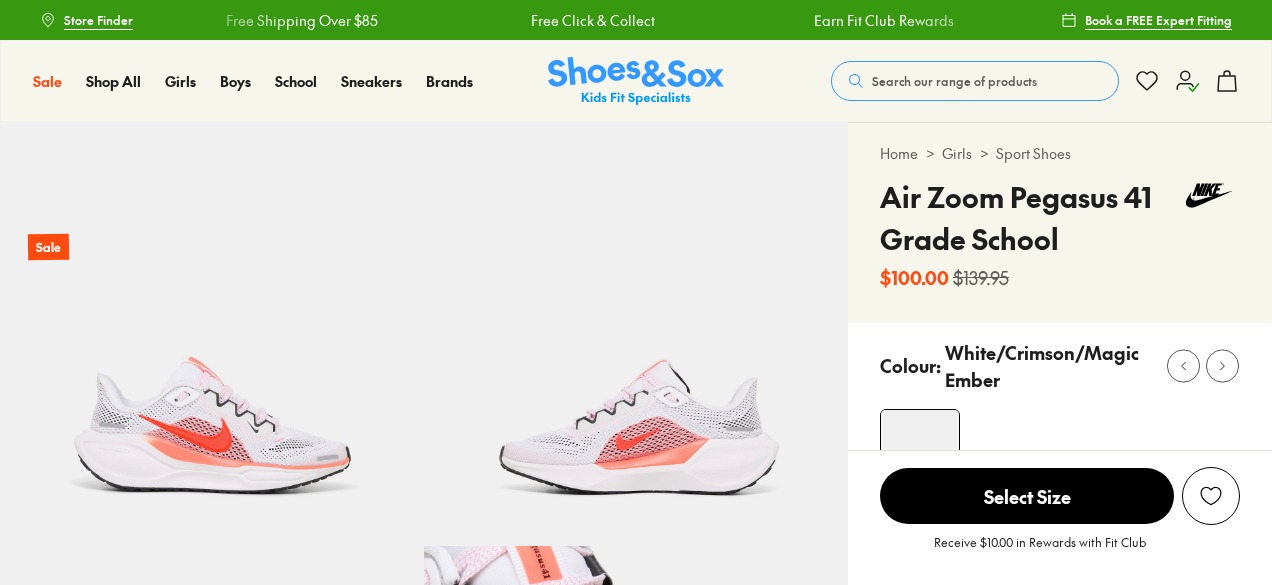 scroll, scrollTop: 0, scrollLeft: 0, axis: both 